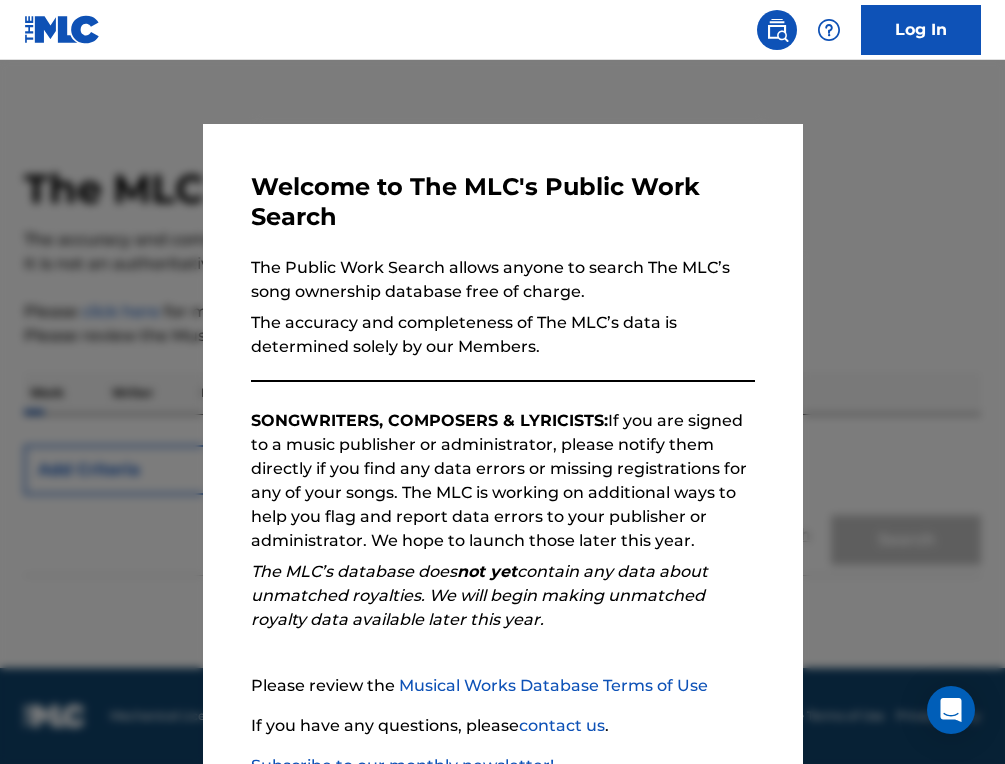 scroll, scrollTop: 0, scrollLeft: 0, axis: both 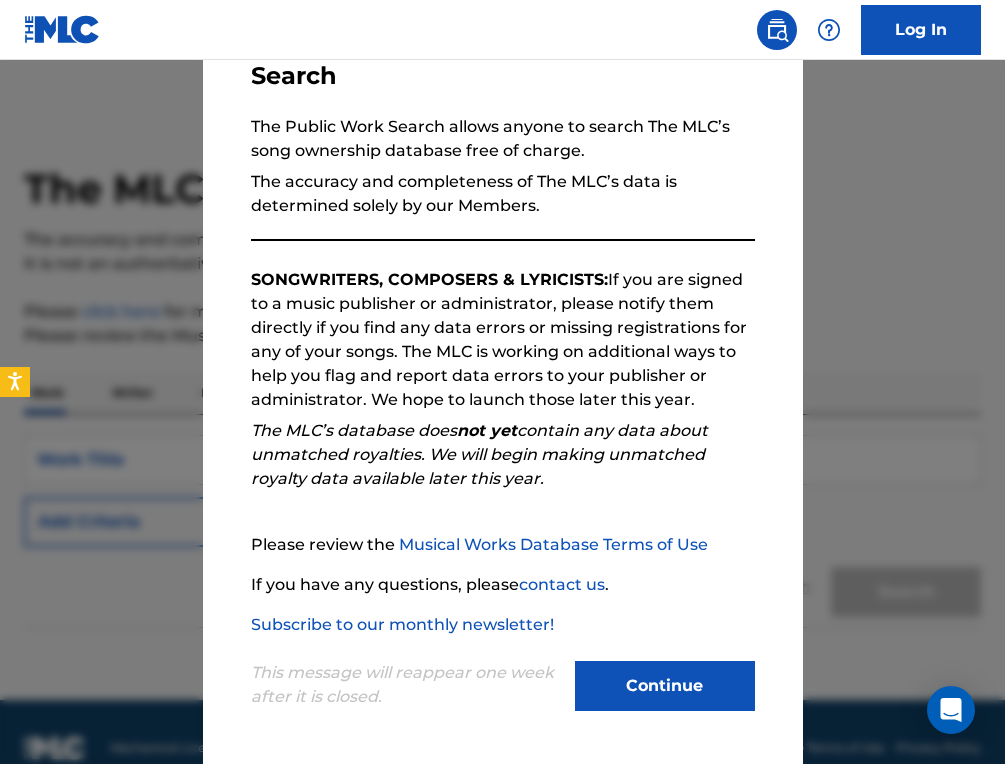 click on "Continue" at bounding box center [665, 686] 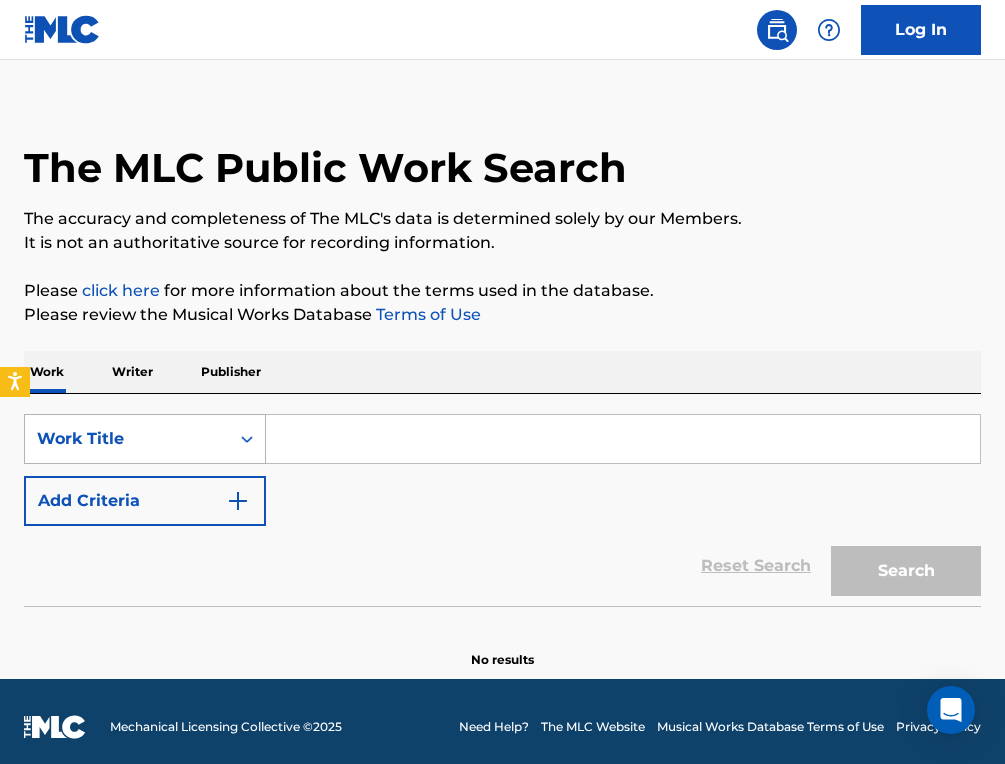 click on "Work Title" at bounding box center [145, 439] 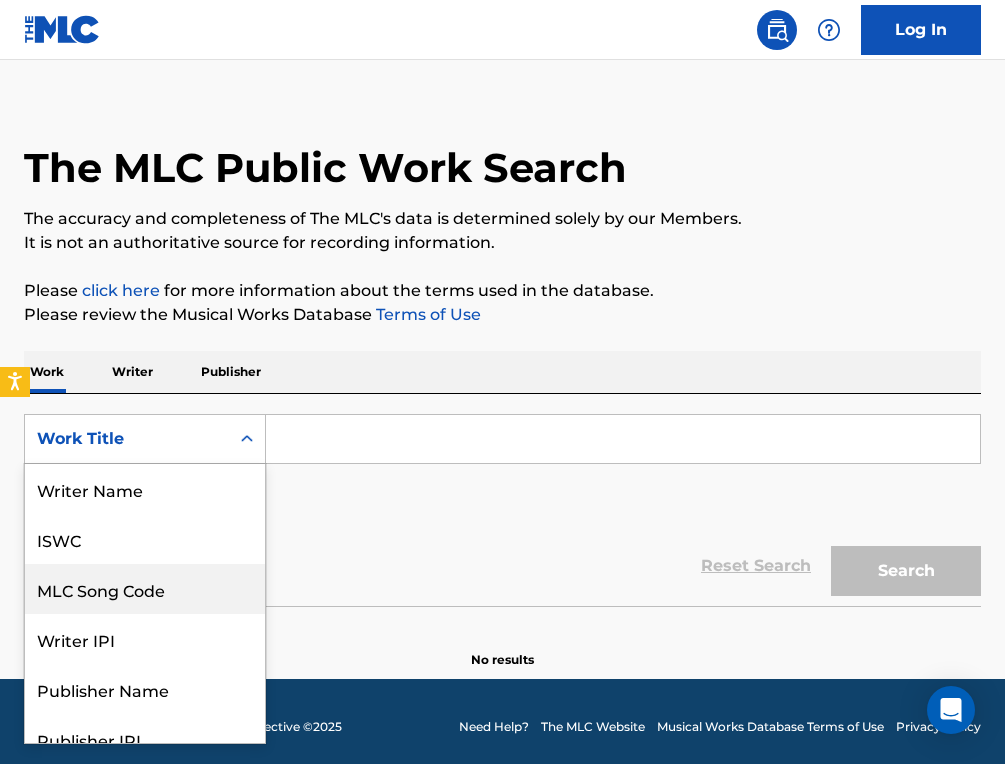 scroll, scrollTop: 22, scrollLeft: 0, axis: vertical 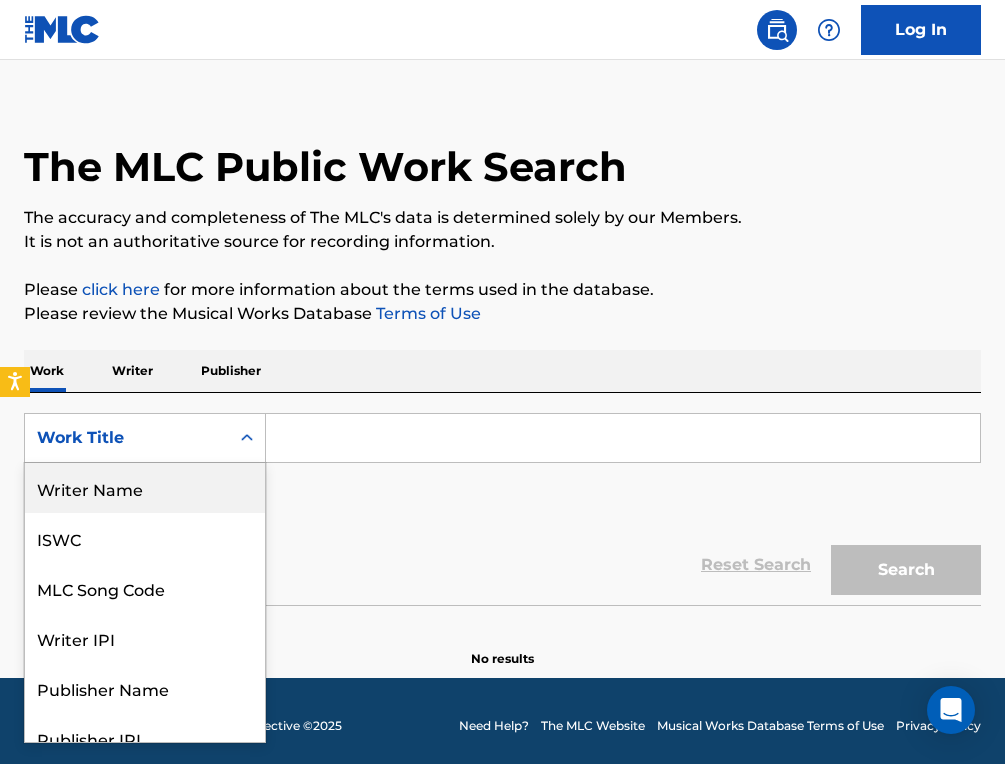 click on "Writer Name" at bounding box center [145, 488] 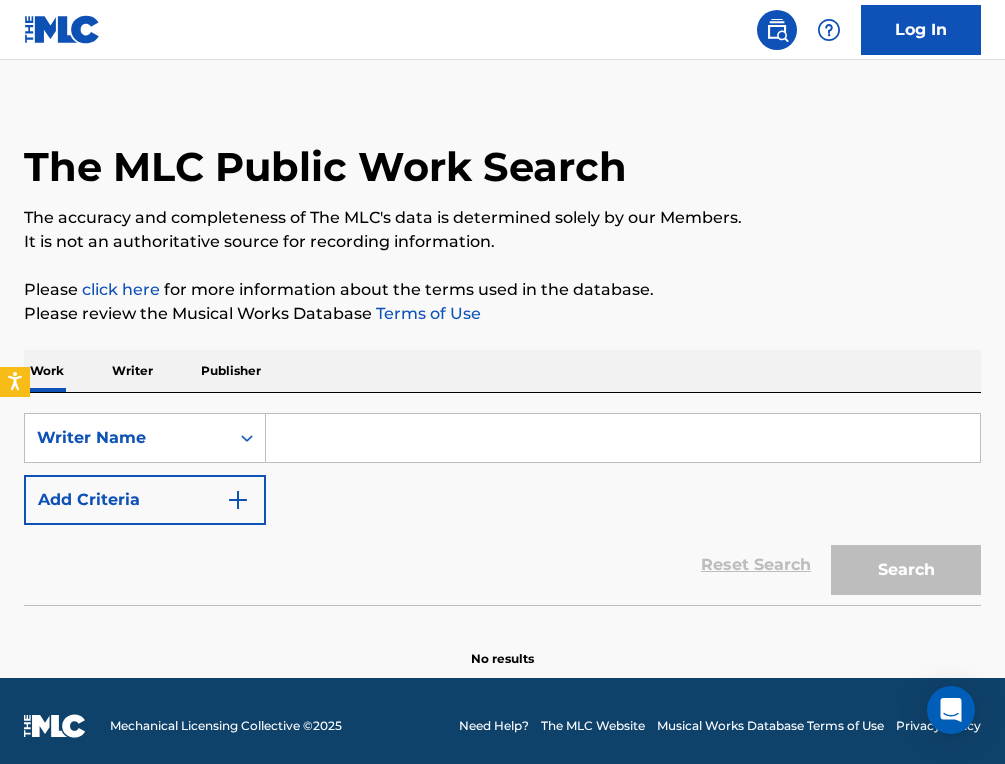 click at bounding box center (623, 438) 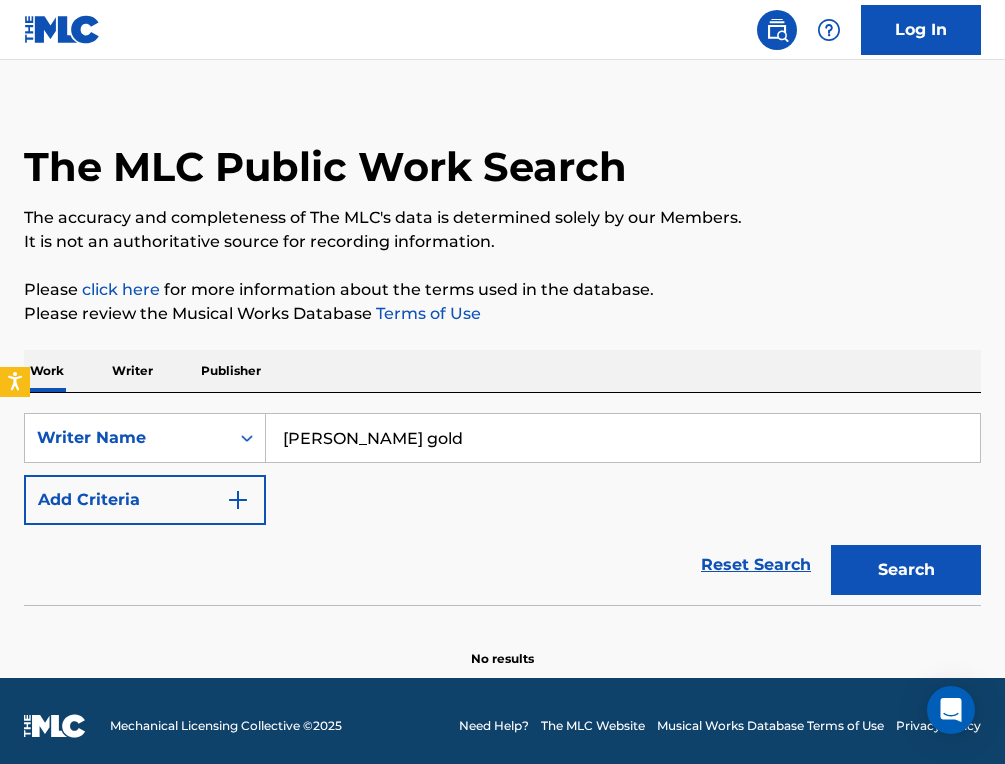 type on "[PERSON_NAME] gold" 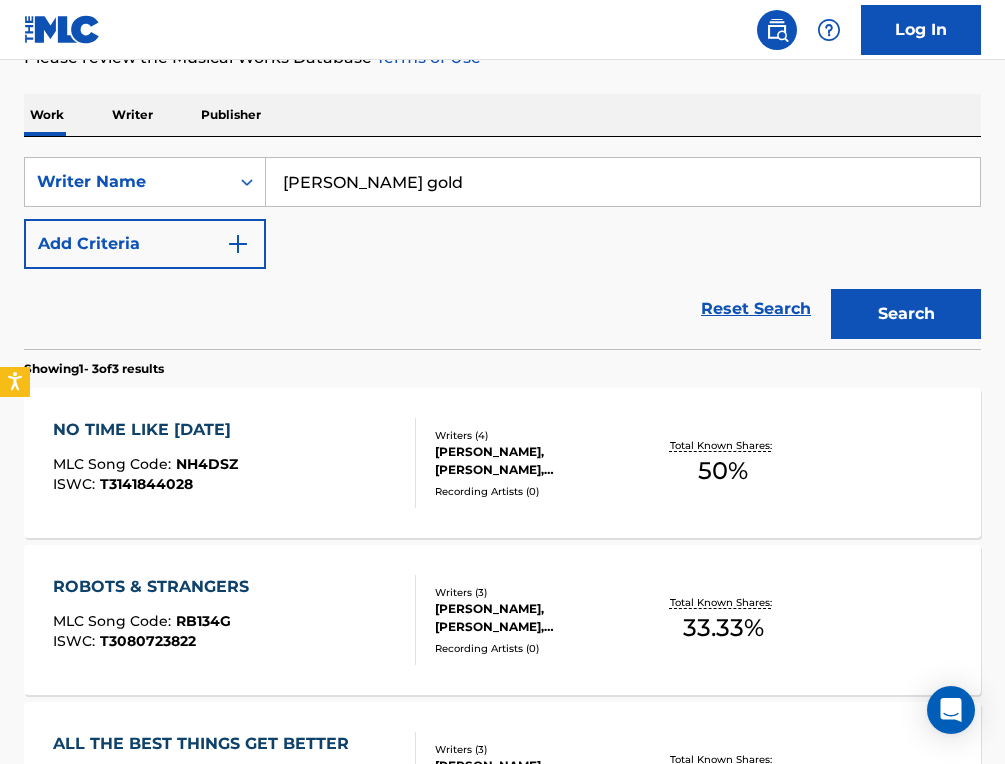 scroll, scrollTop: 293, scrollLeft: 0, axis: vertical 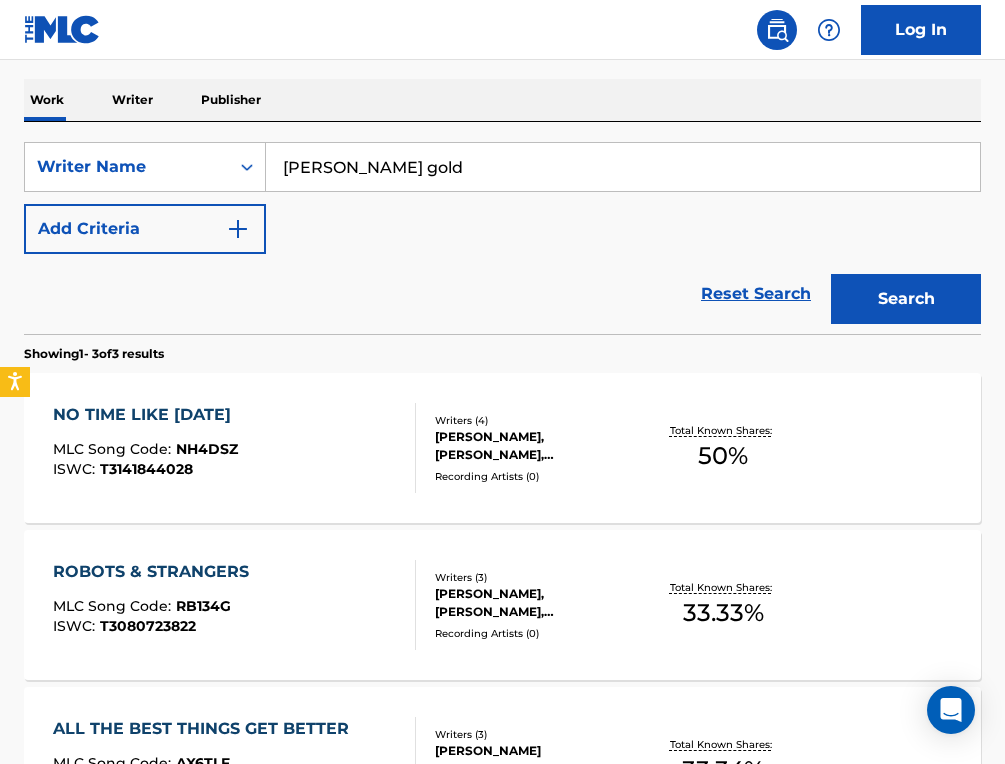 click on "NO TIME LIKE [DATE] MLC Song Code : NH4DSZ ISWC : T3141844028" at bounding box center [235, 448] 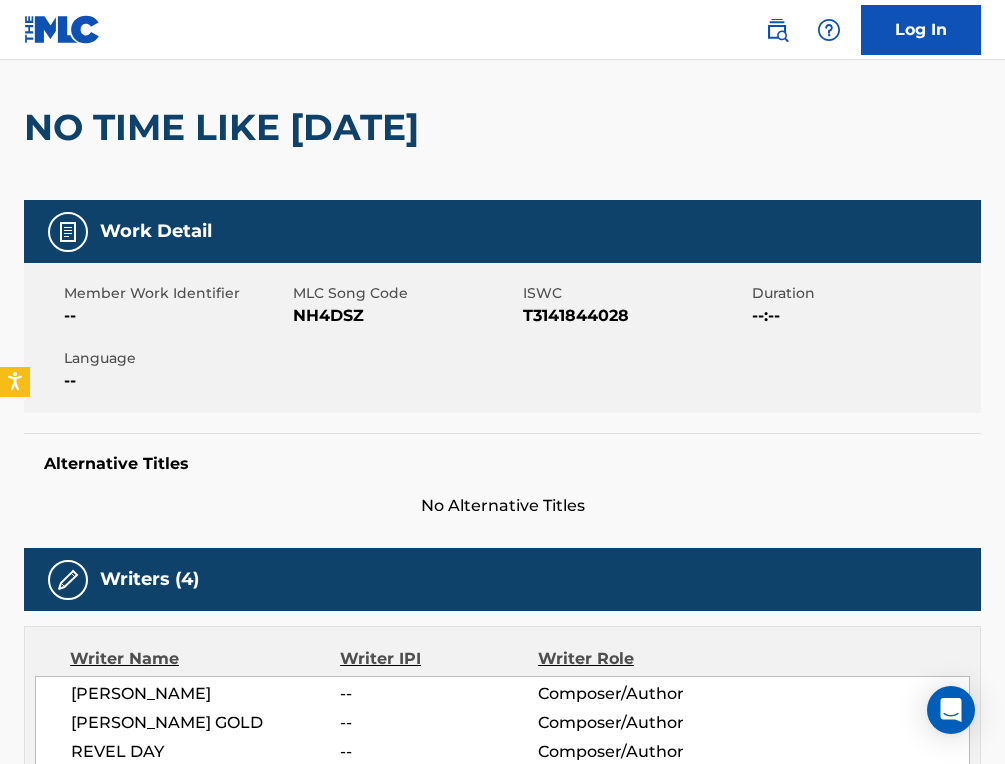 scroll, scrollTop: 0, scrollLeft: 0, axis: both 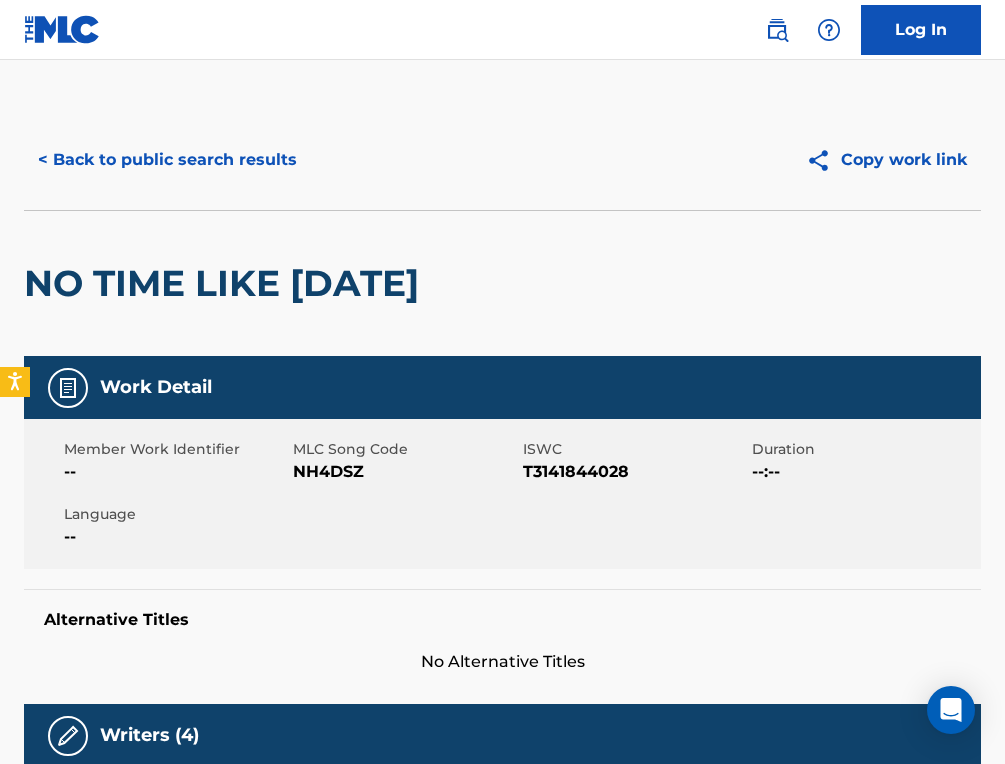 click on "< Back to public search results" at bounding box center (167, 160) 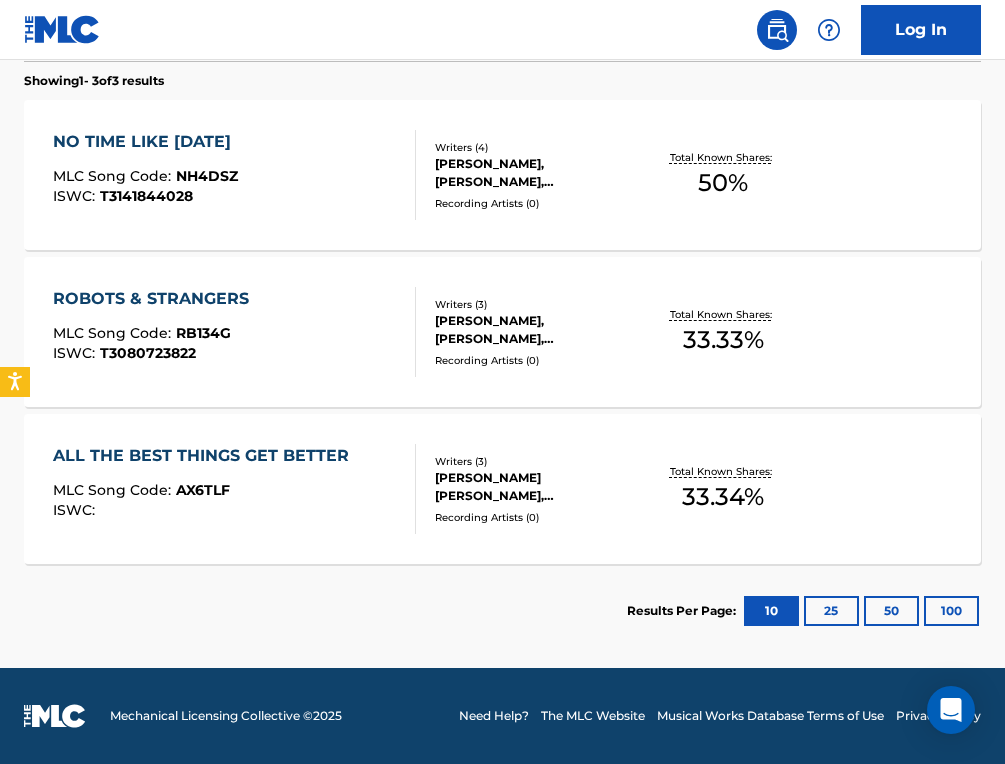 click on "ALL THE BEST THINGS GET BETTER MLC Song Code : AX6TLF ISWC :" at bounding box center [206, 489] 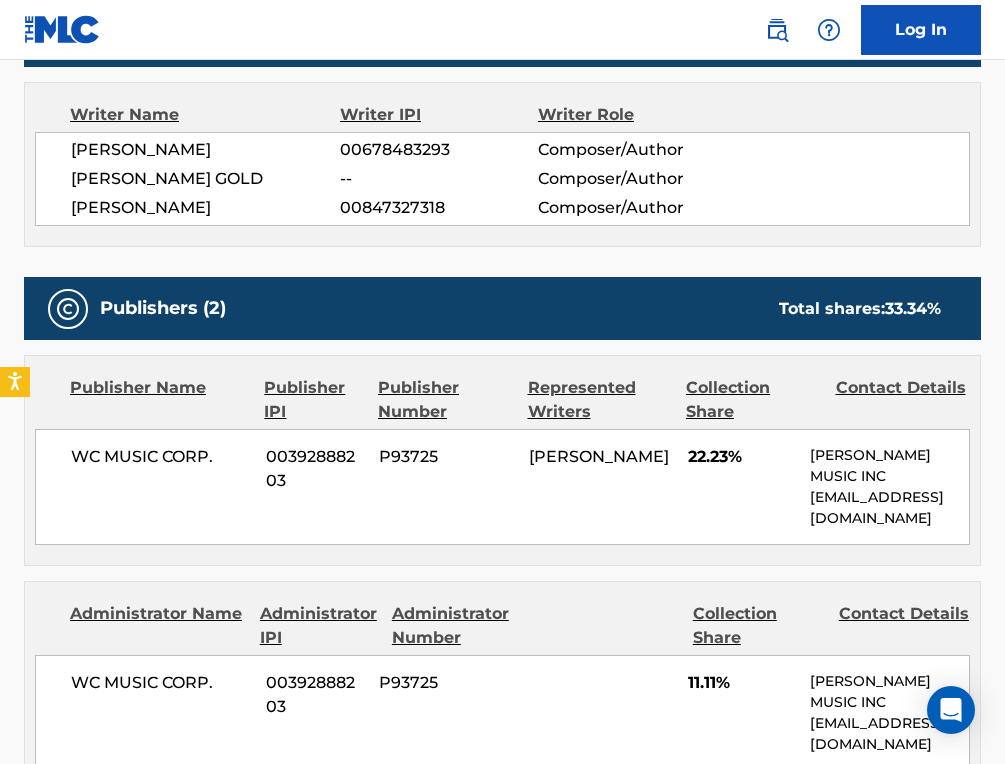 scroll, scrollTop: 0, scrollLeft: 0, axis: both 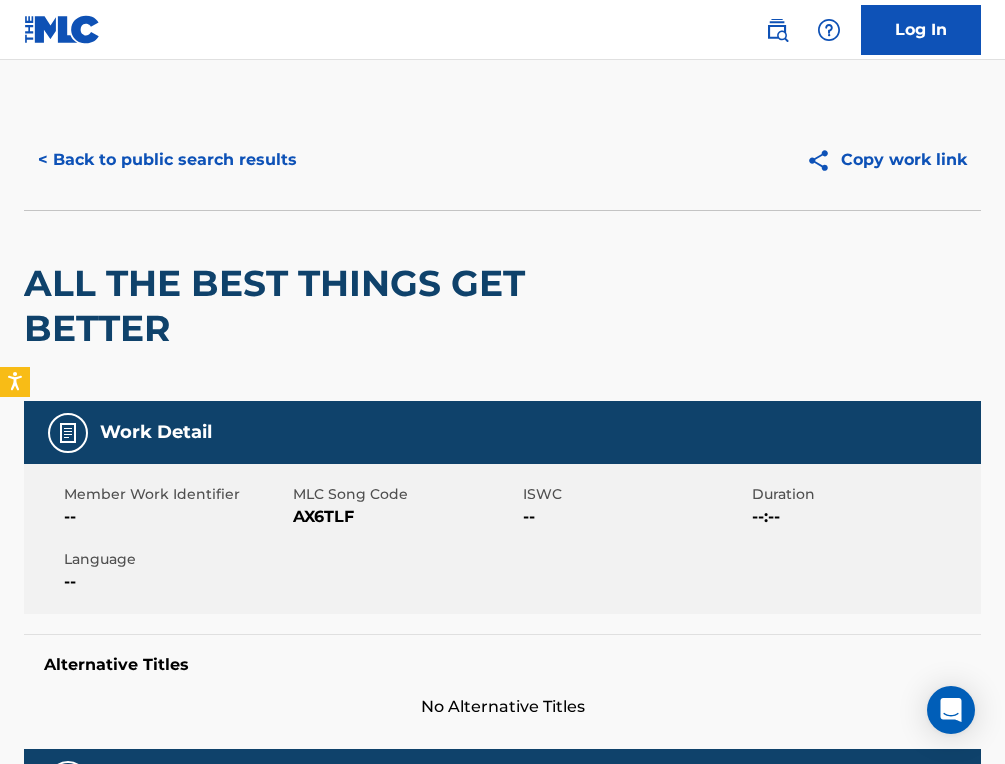 click on "< Back to public search results Copy work link" at bounding box center [502, 160] 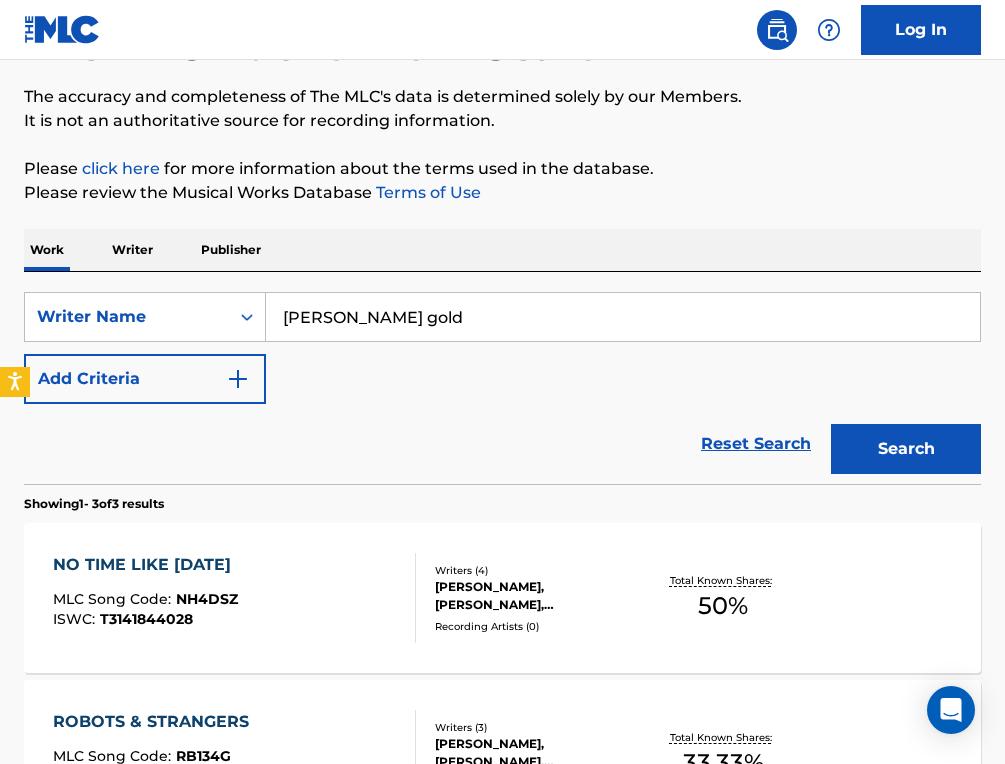 scroll, scrollTop: 0, scrollLeft: 0, axis: both 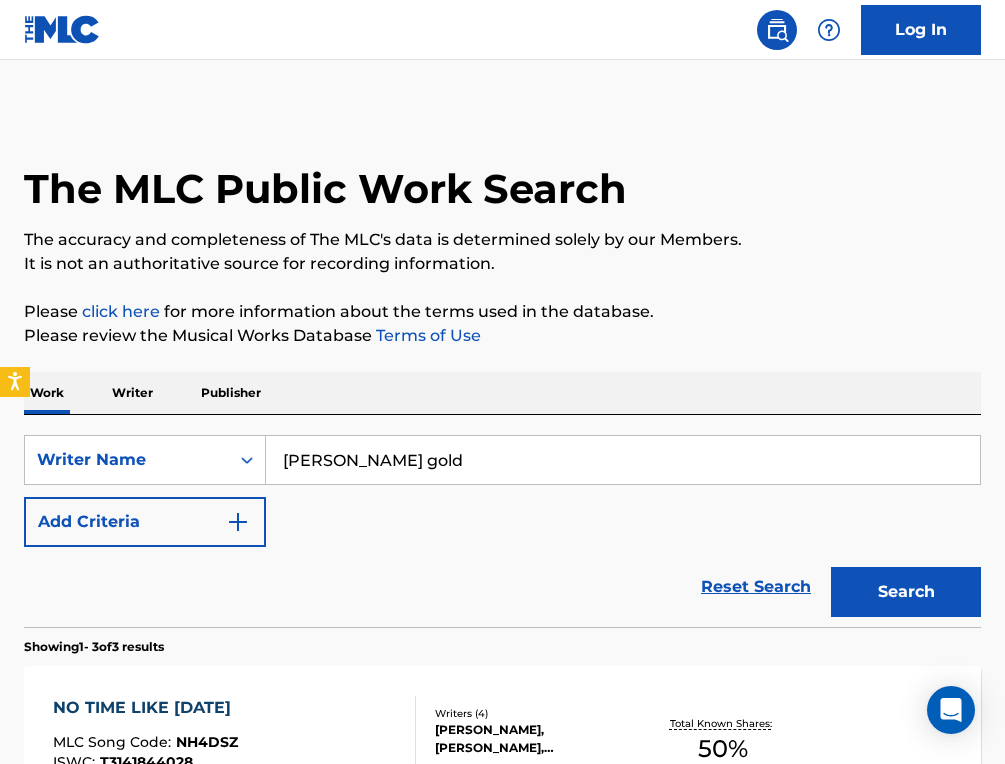 click on "[PERSON_NAME] gold" at bounding box center [623, 460] 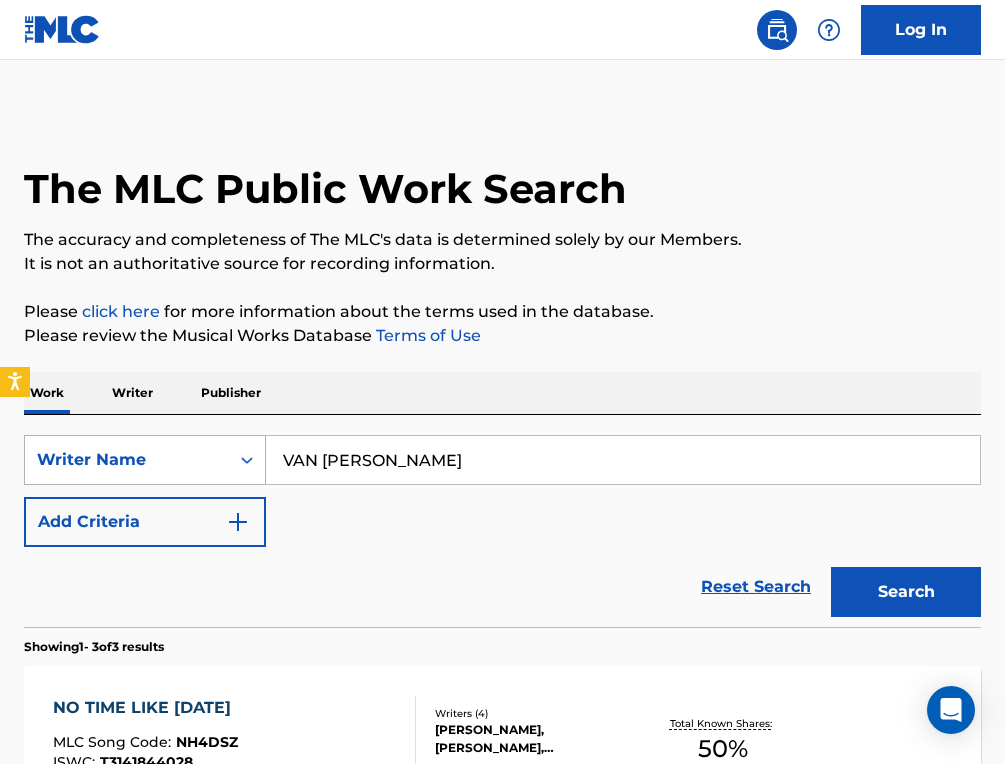 drag, startPoint x: 436, startPoint y: 454, endPoint x: 242, endPoint y: 454, distance: 194 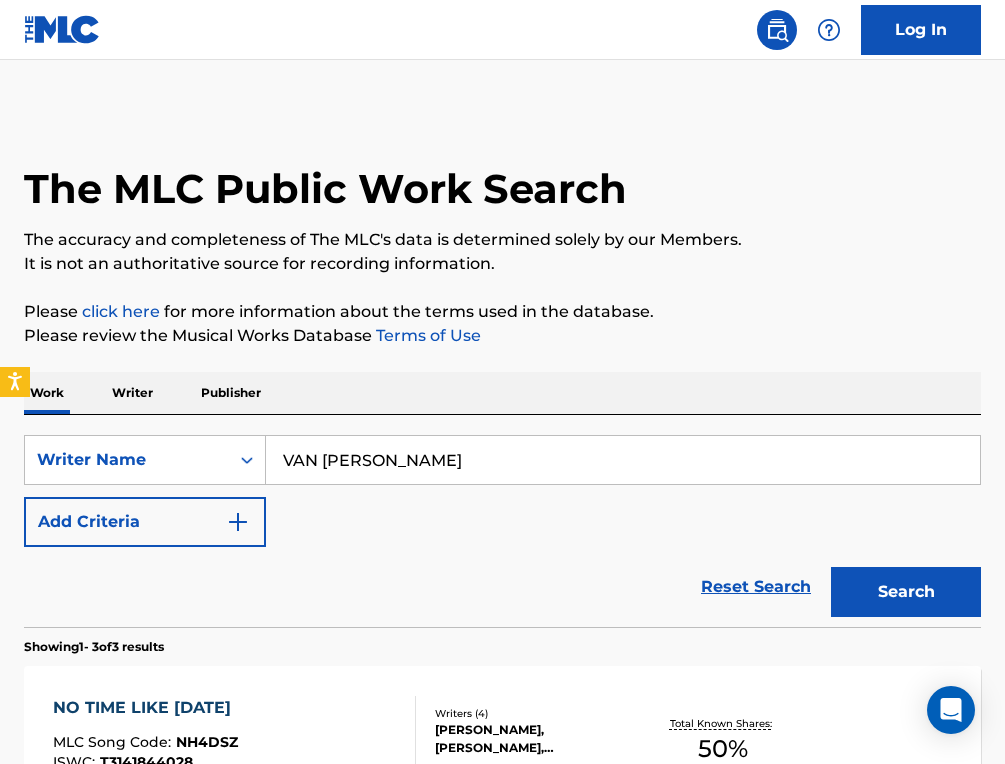 paste on "[PERSON_NAME]" 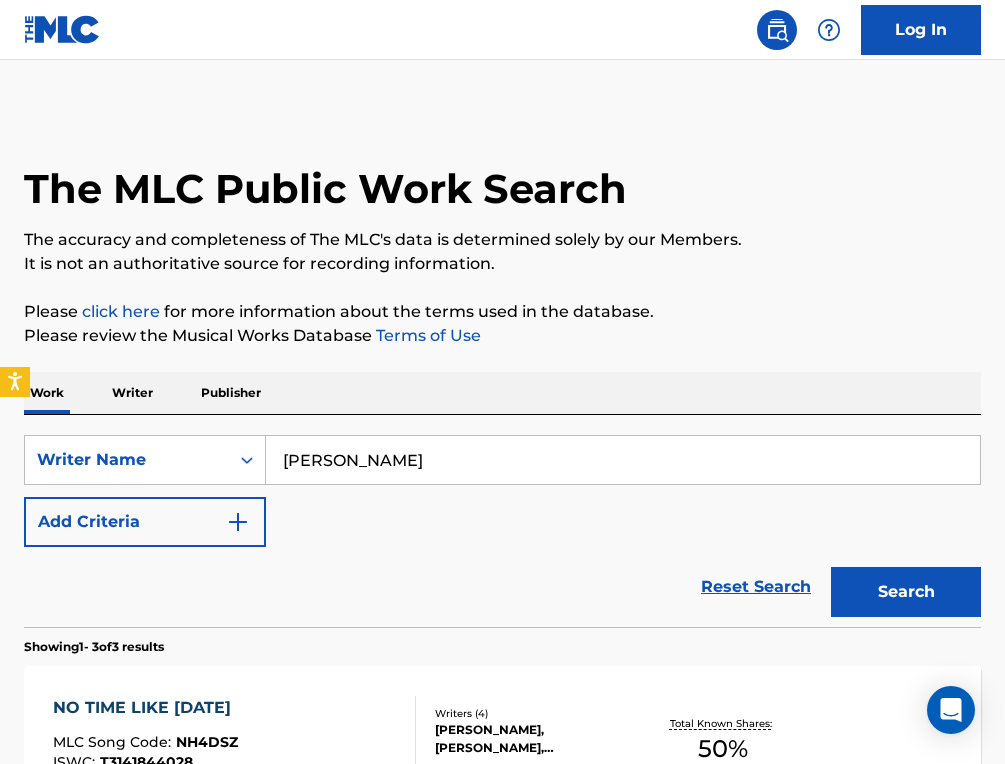 type on "[PERSON_NAME]" 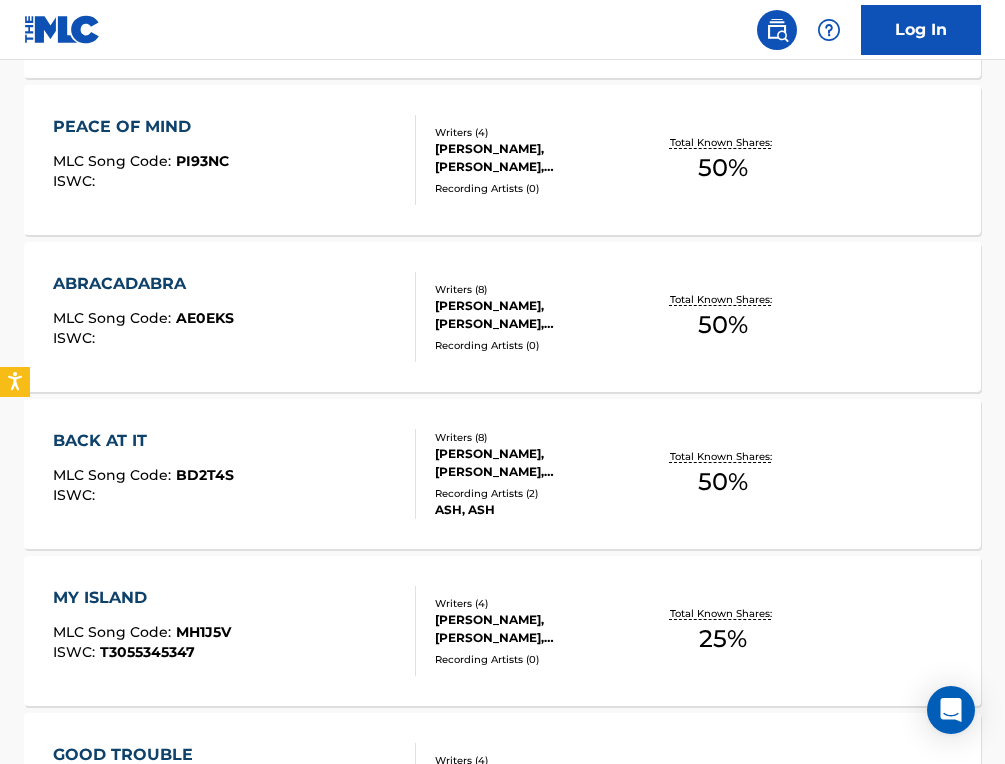 scroll, scrollTop: 925, scrollLeft: 0, axis: vertical 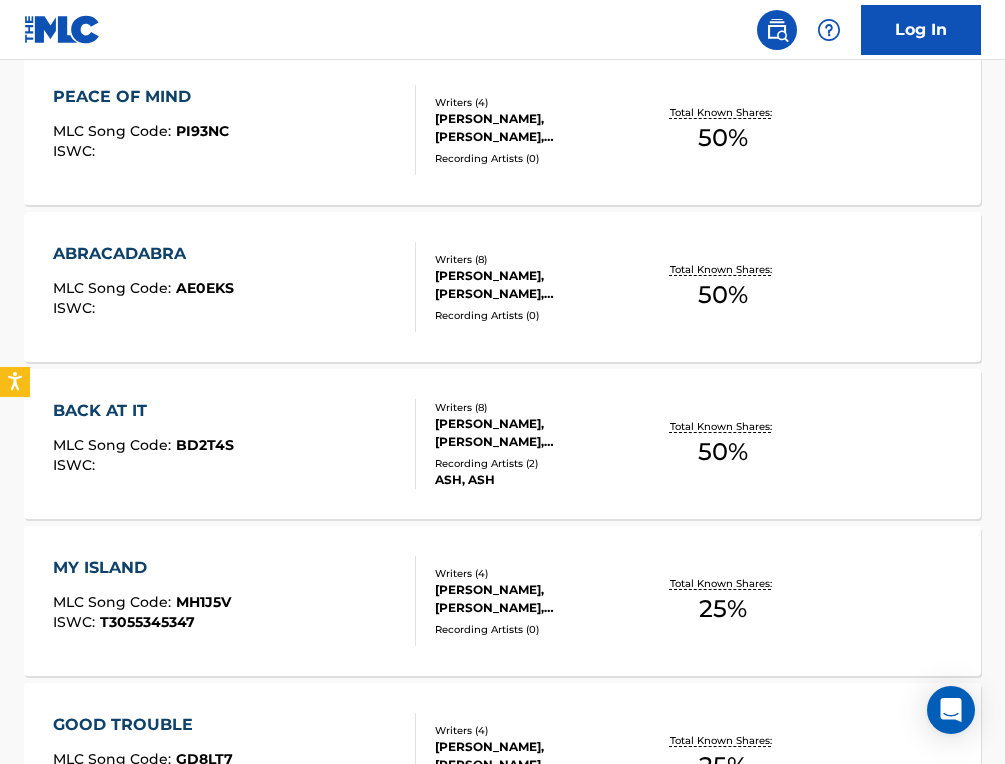 click on "ABRACADABRA MLC Song Code : AE0EKS ISWC :" at bounding box center [235, 287] 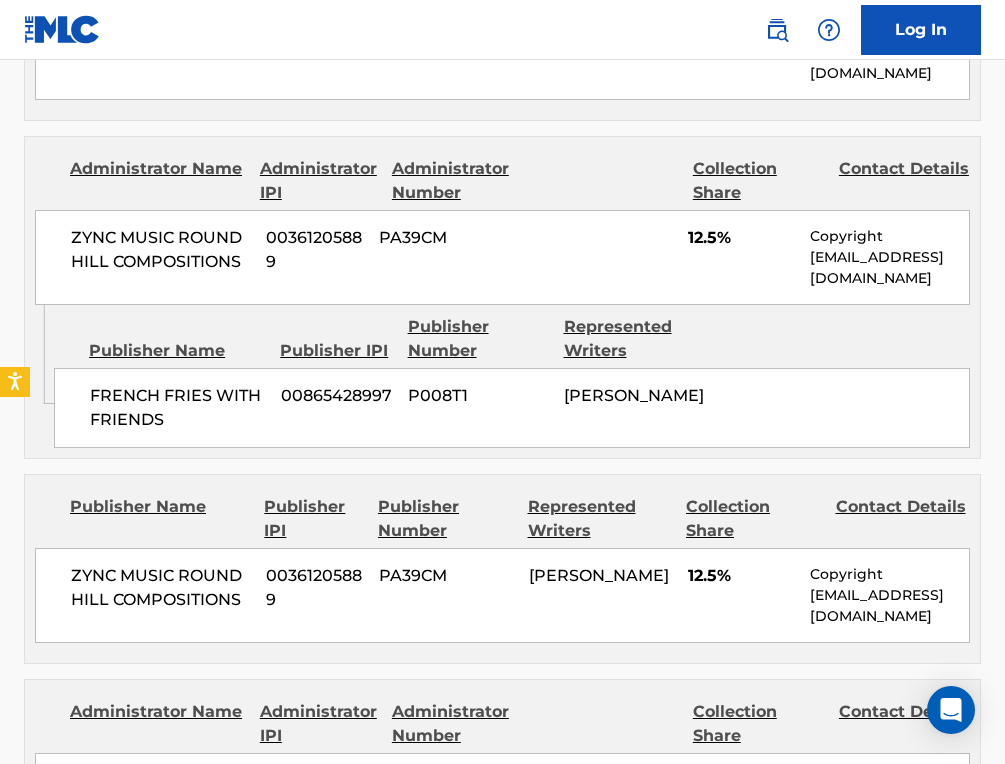 scroll, scrollTop: 1344, scrollLeft: 0, axis: vertical 